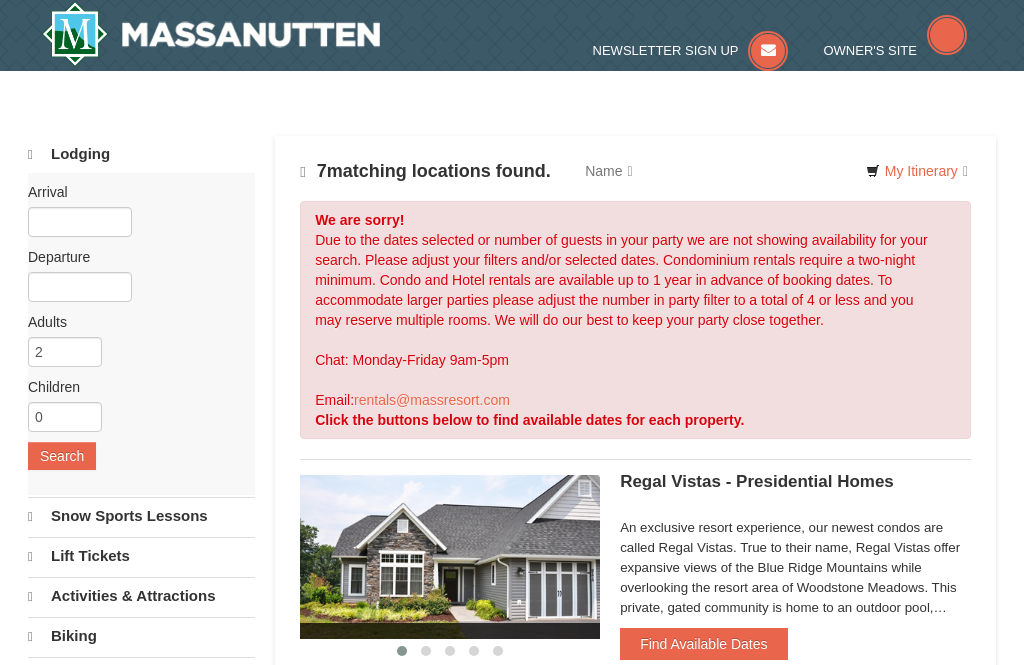 scroll, scrollTop: 0, scrollLeft: 0, axis: both 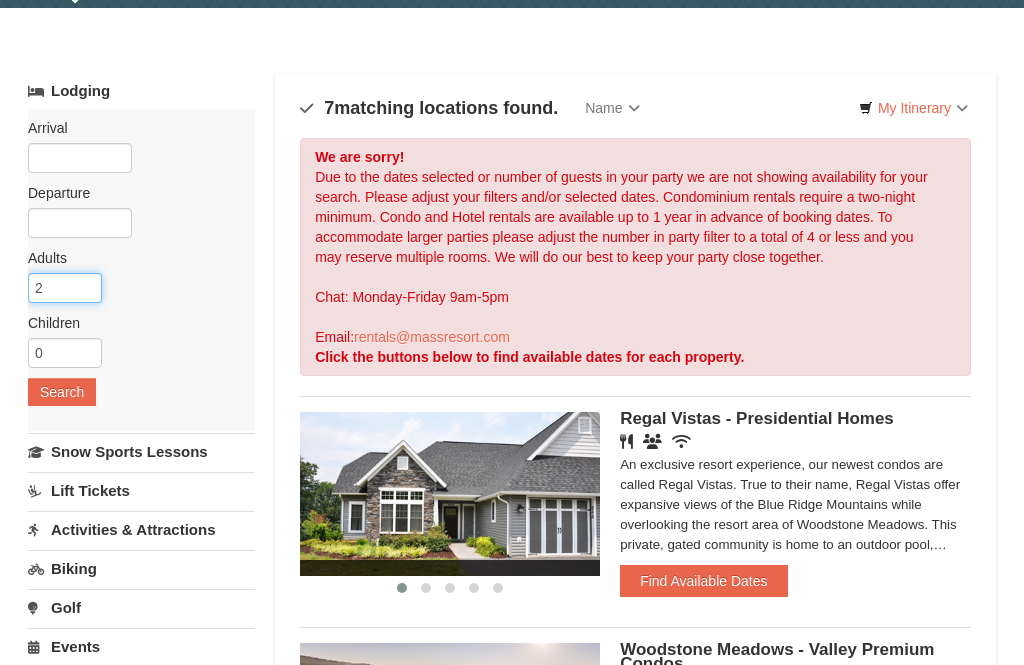 click on "2" at bounding box center (65, 288) 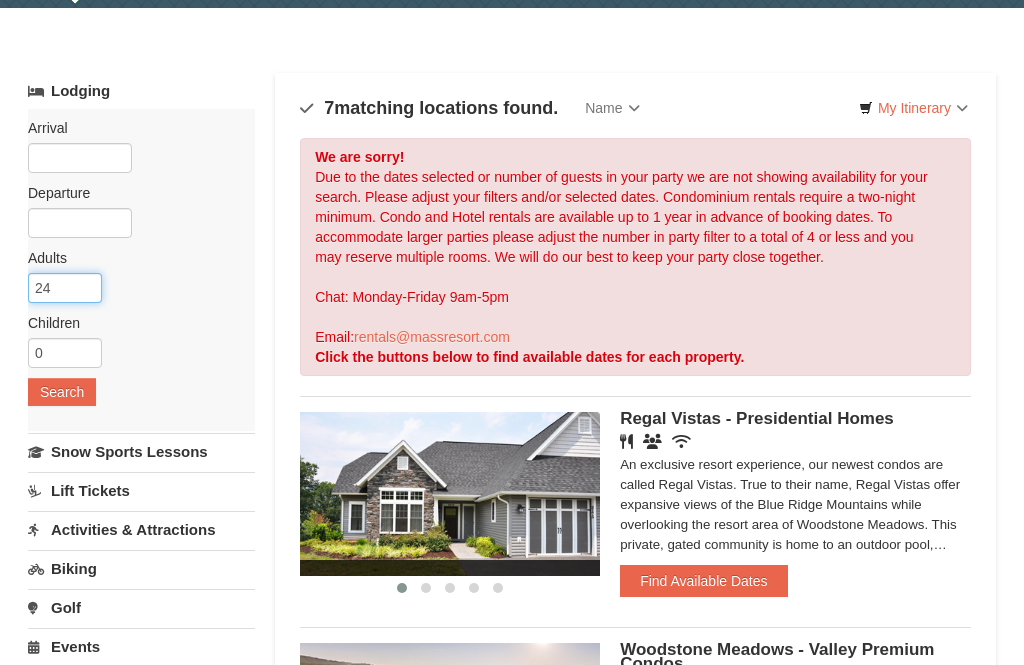 type on "2" 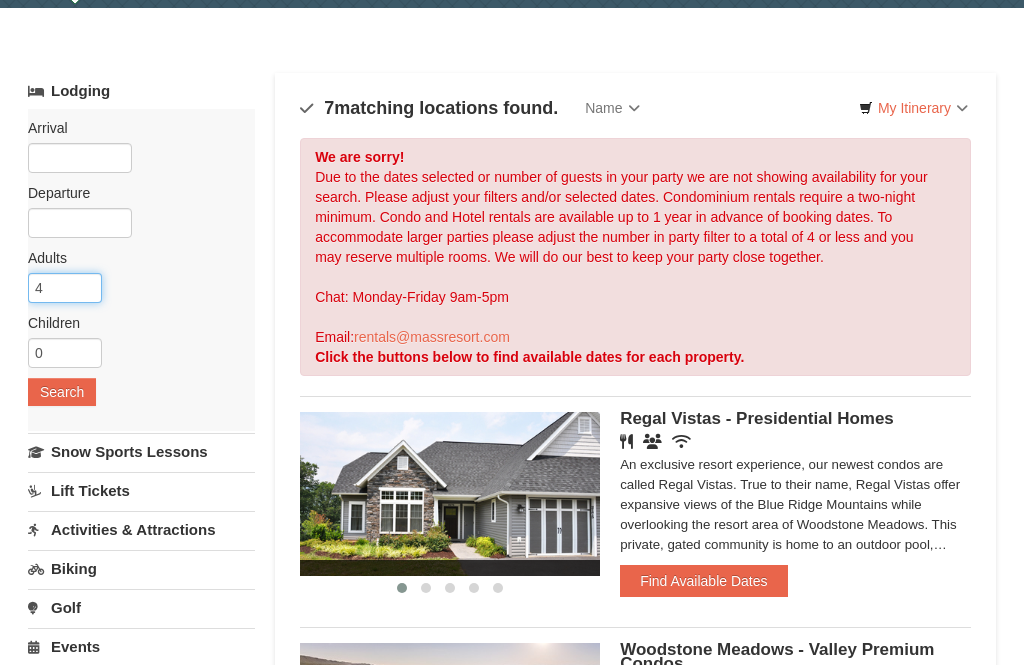 type on "4" 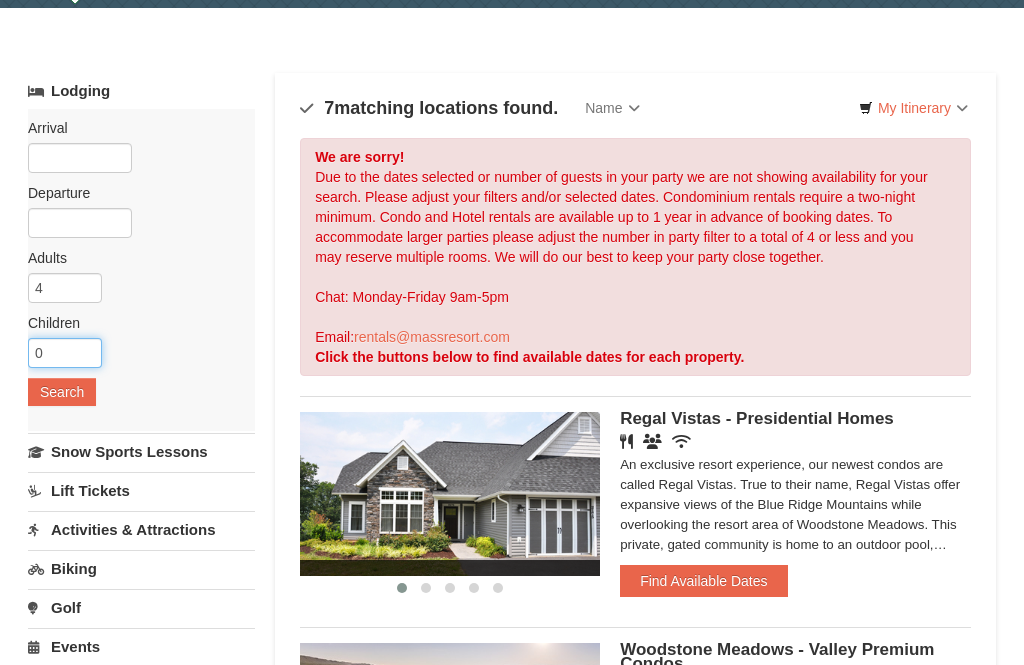 click on "0" at bounding box center [65, 353] 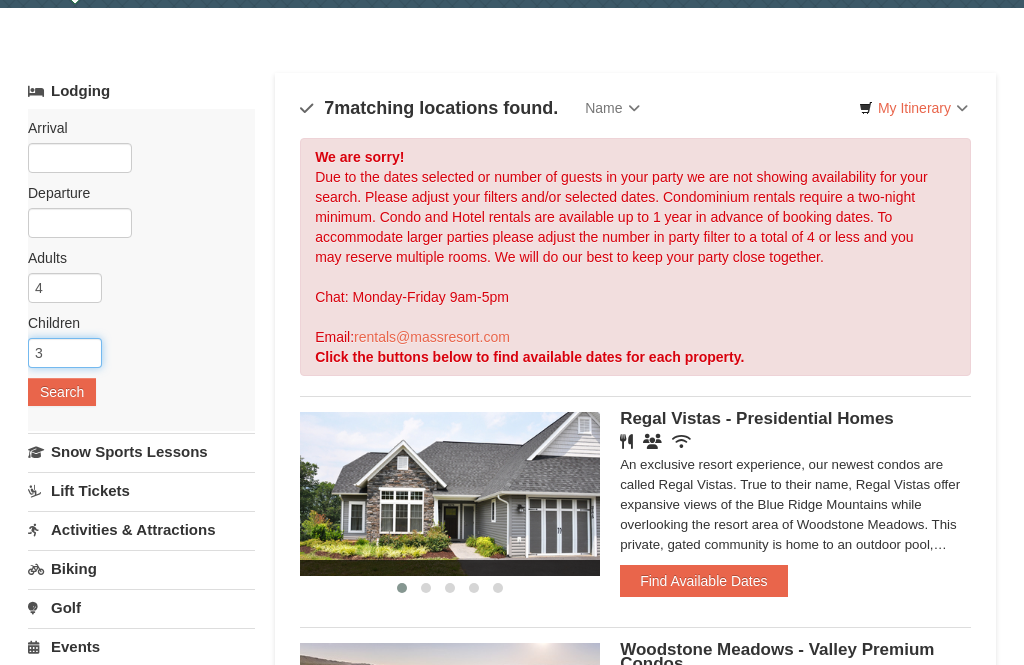 type on "3" 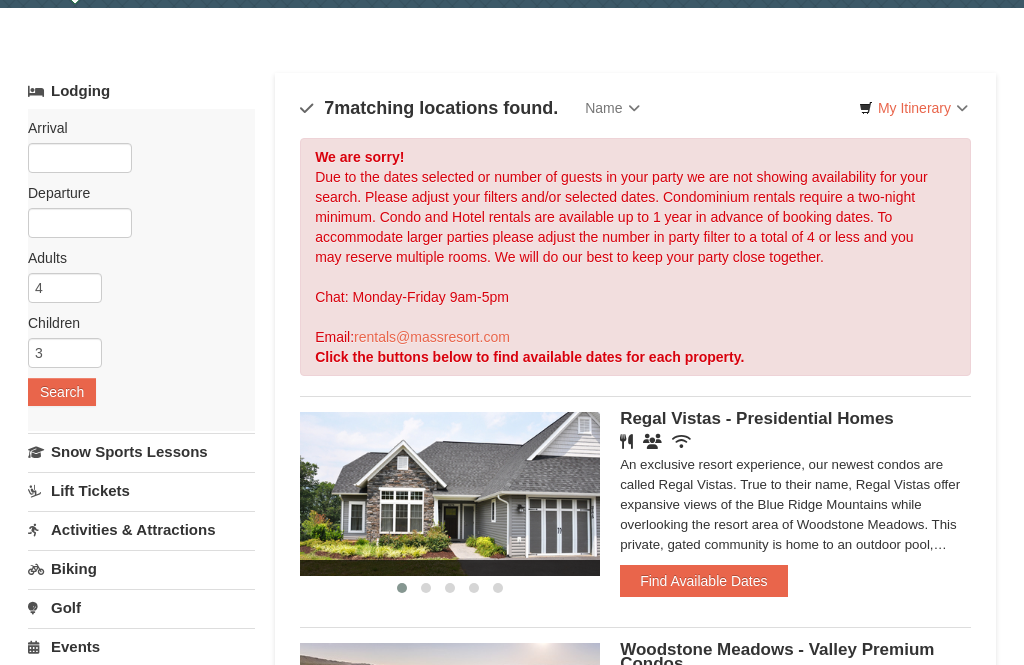 click on "Search" at bounding box center [62, 392] 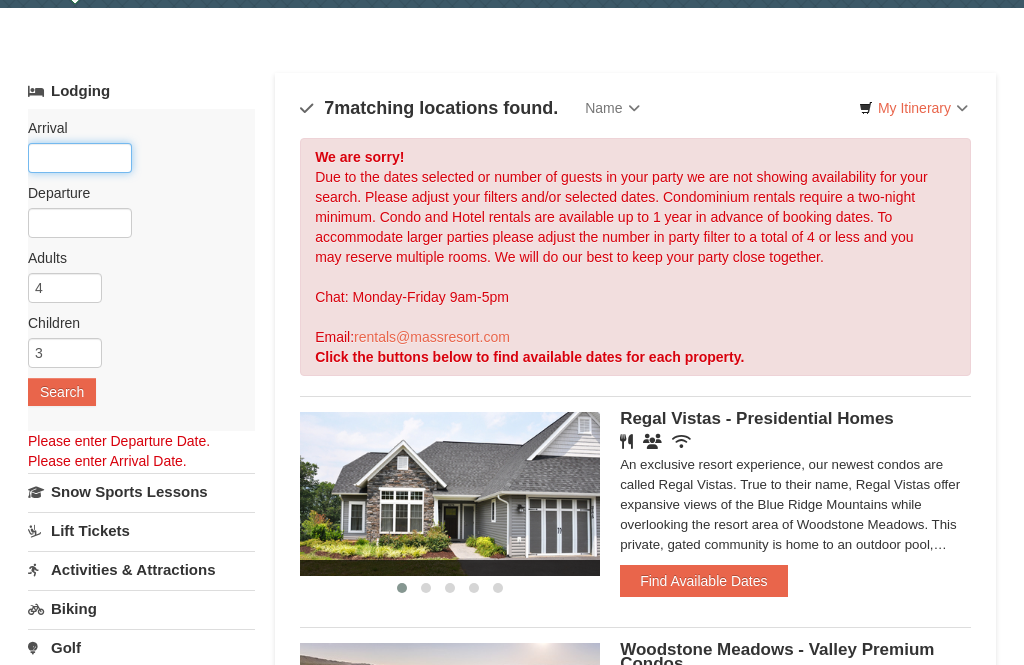 click at bounding box center (80, 158) 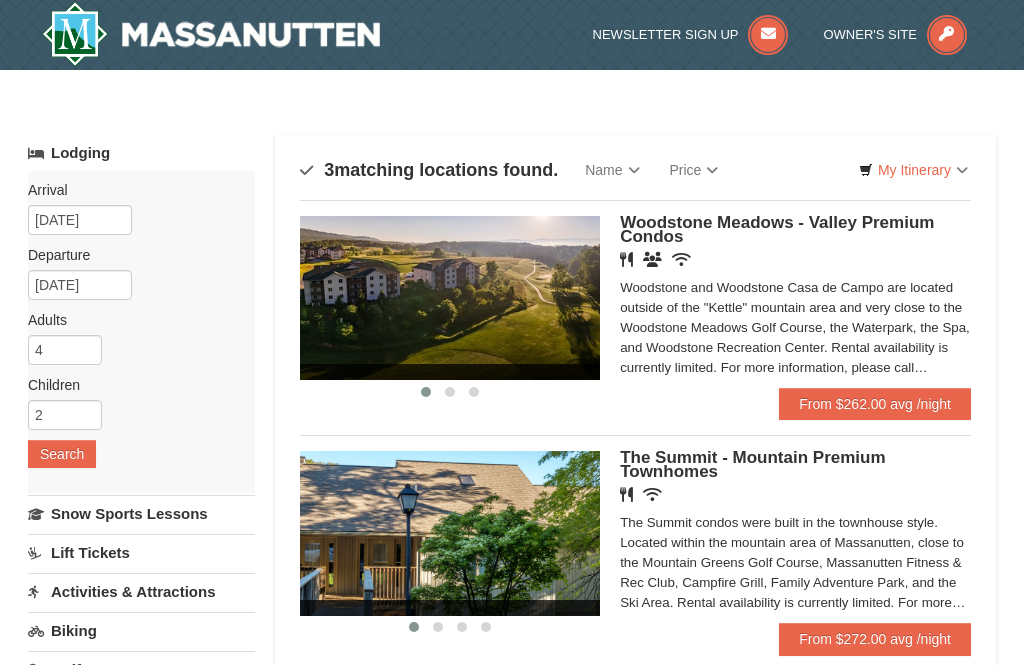 scroll, scrollTop: 0, scrollLeft: 0, axis: both 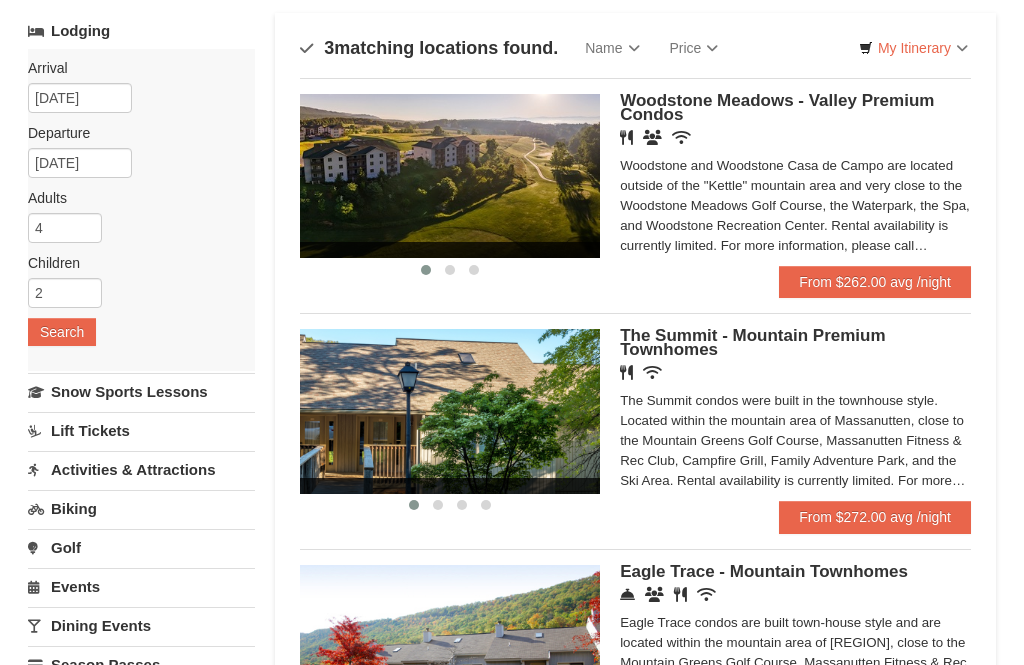click at bounding box center [450, 176] 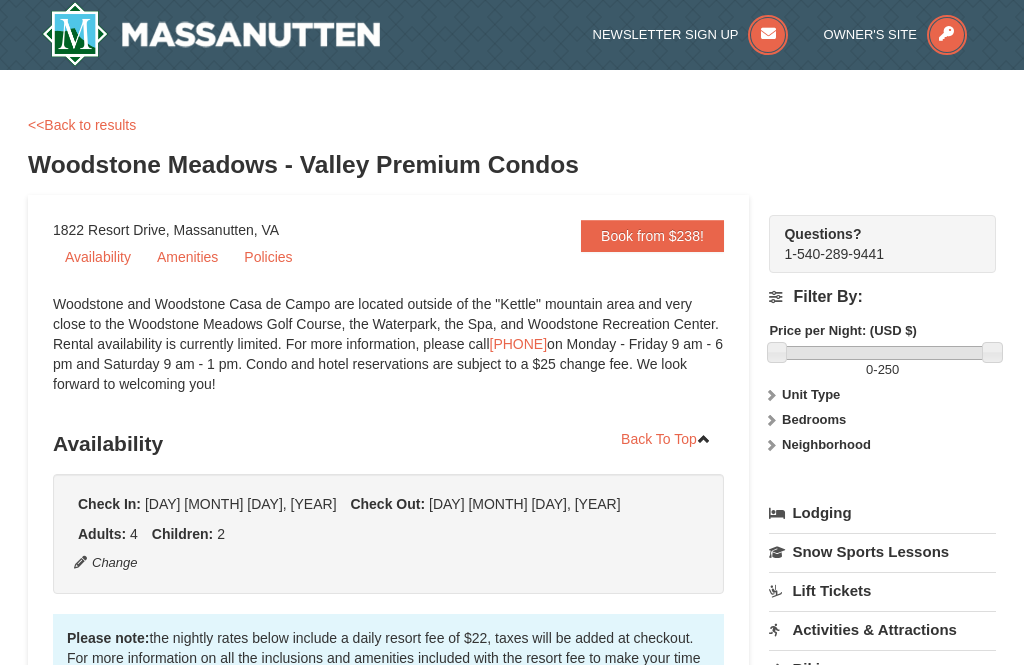 scroll, scrollTop: 0, scrollLeft: 0, axis: both 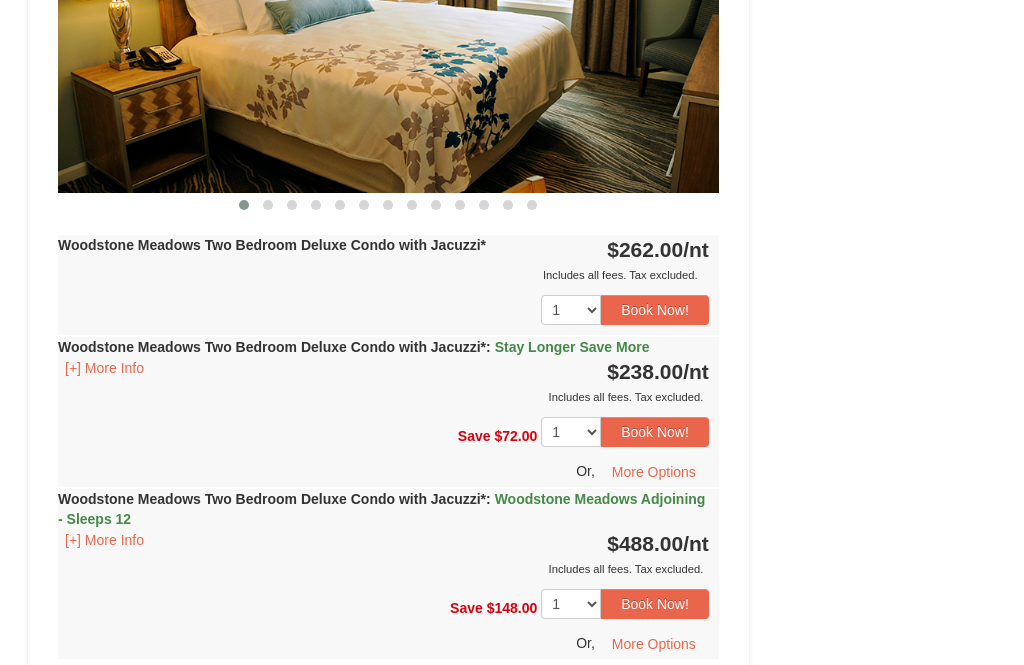 click on "Woodstone Meadows Two Bedroom Deluxe Condo with Jacuzzi*" at bounding box center [272, 245] 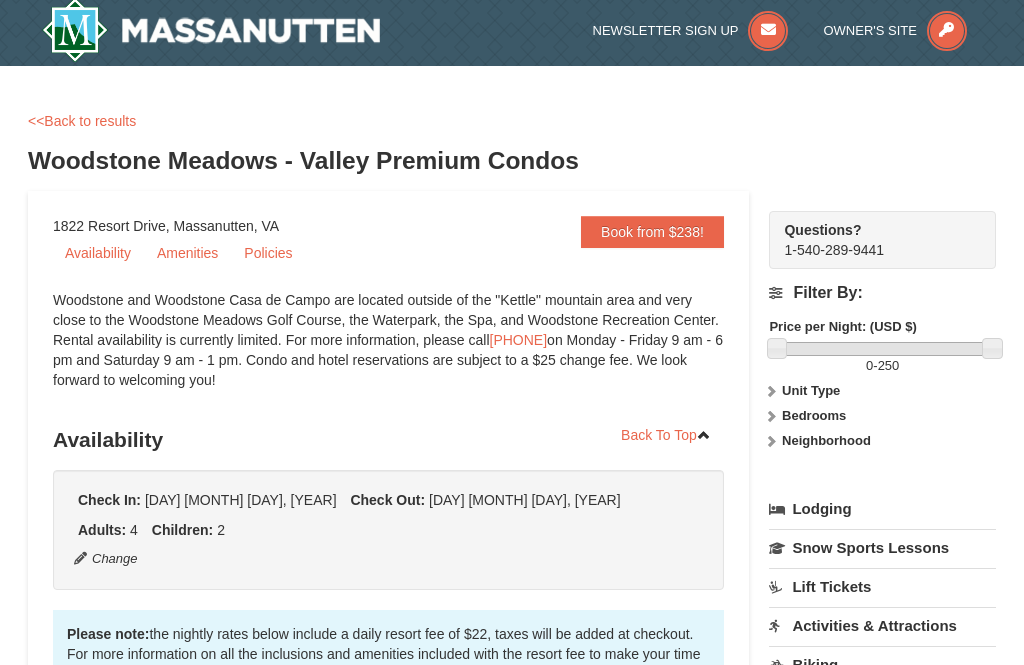 scroll, scrollTop: 0, scrollLeft: 0, axis: both 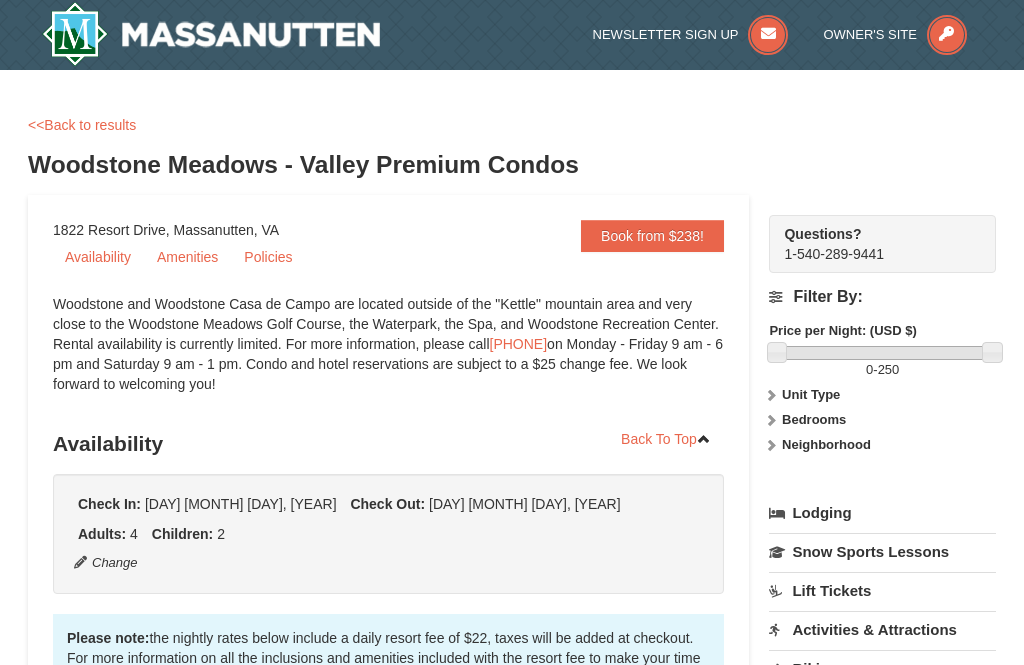 click on "Bedrooms" at bounding box center [814, 419] 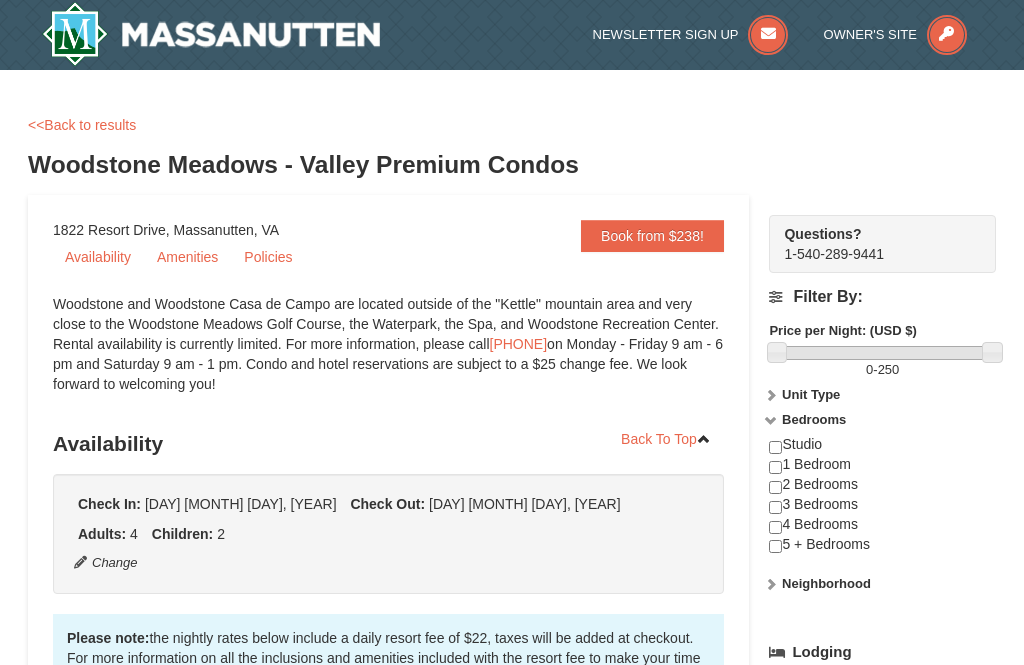 click at bounding box center [775, 527] 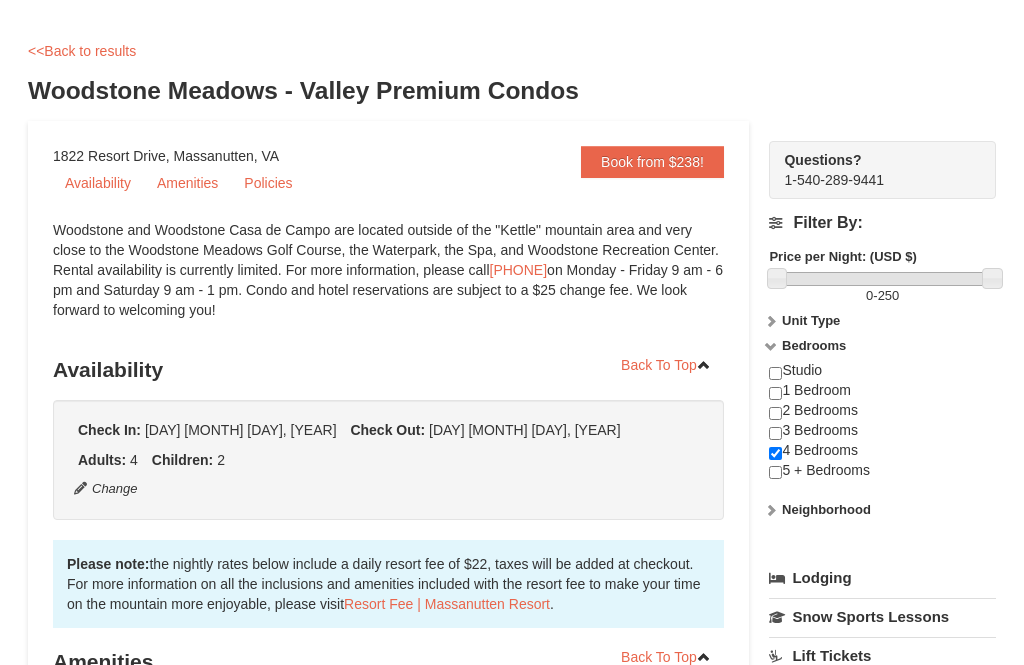 scroll, scrollTop: 0, scrollLeft: 0, axis: both 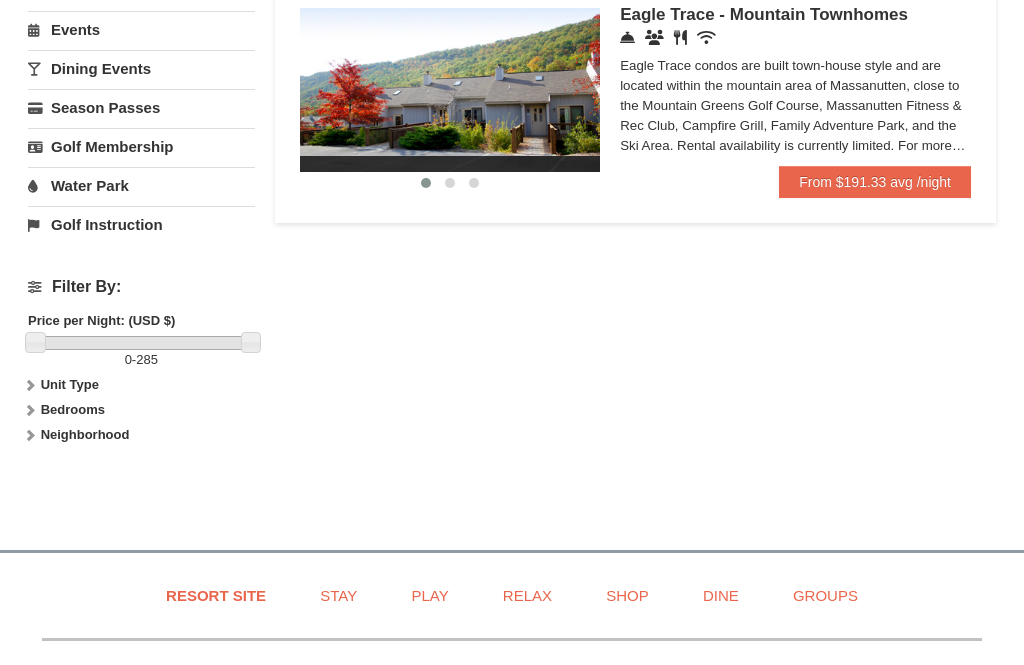 click on "Neighborhood" at bounding box center (141, 436) 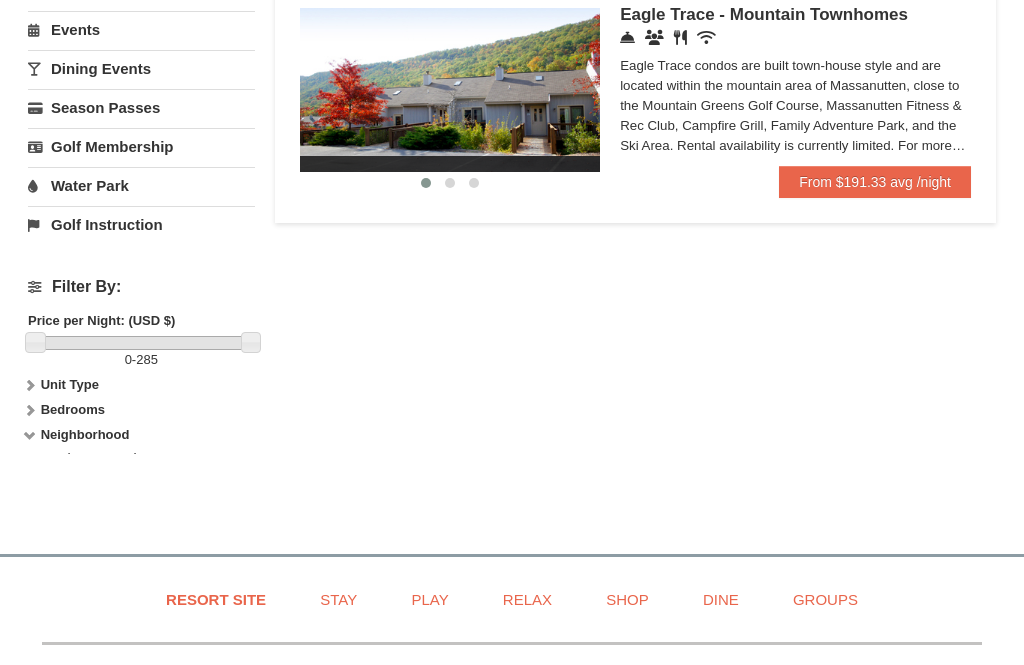 scroll, scrollTop: 679, scrollLeft: 0, axis: vertical 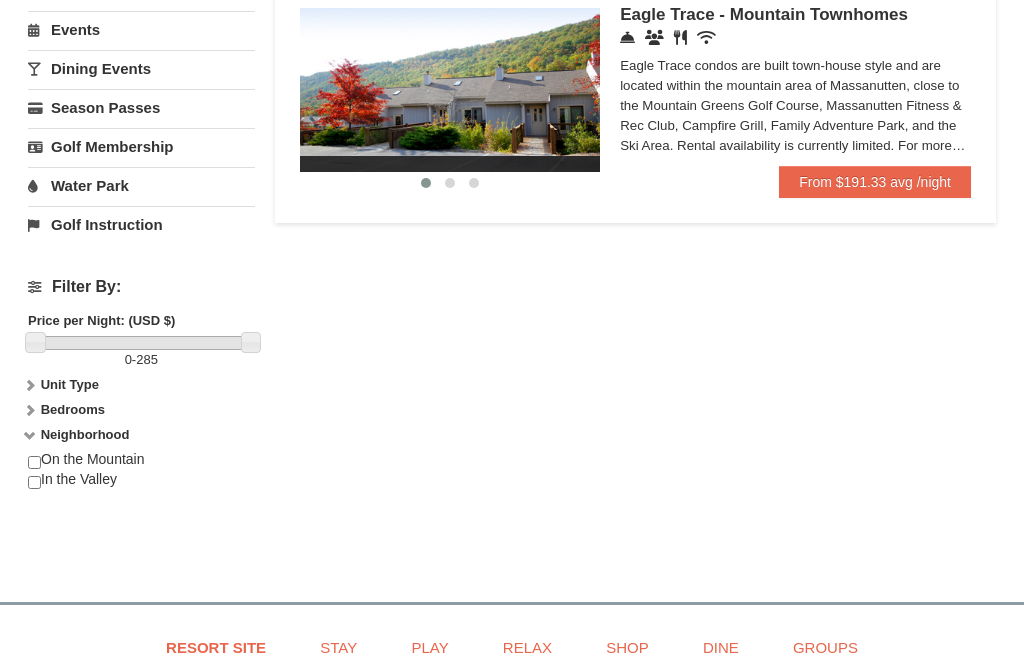 click on "Unit Type" at bounding box center [70, 384] 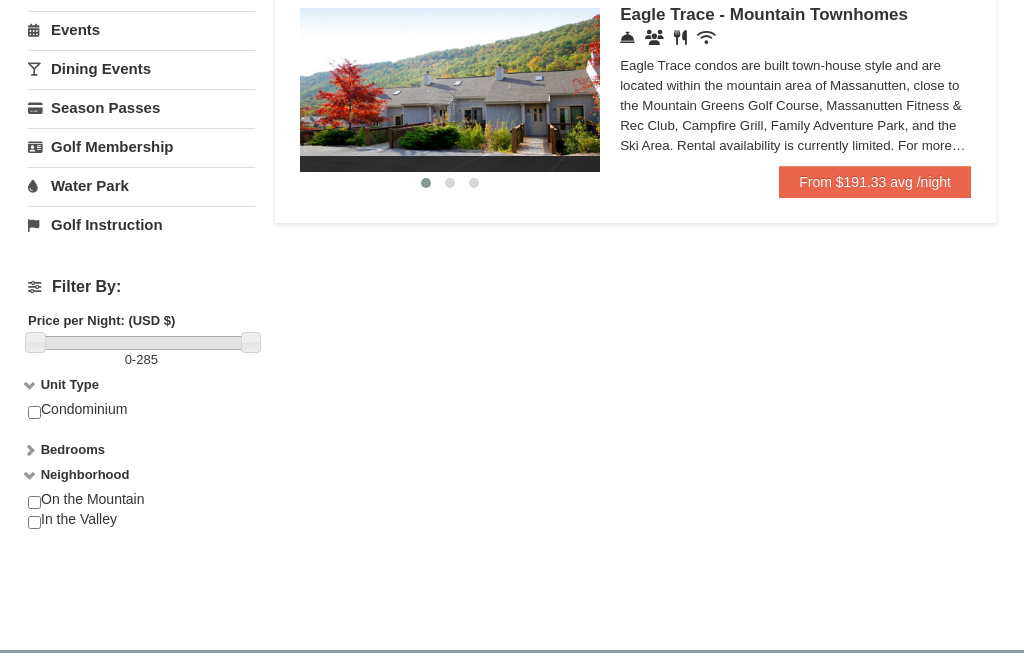 click at bounding box center [34, 412] 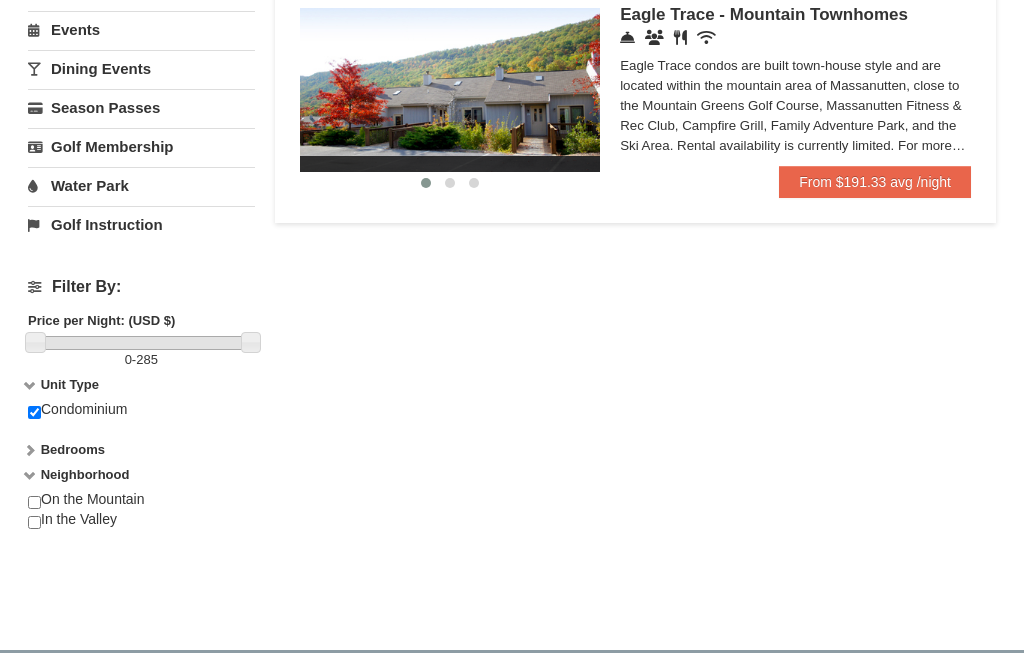 click at bounding box center (30, 450) 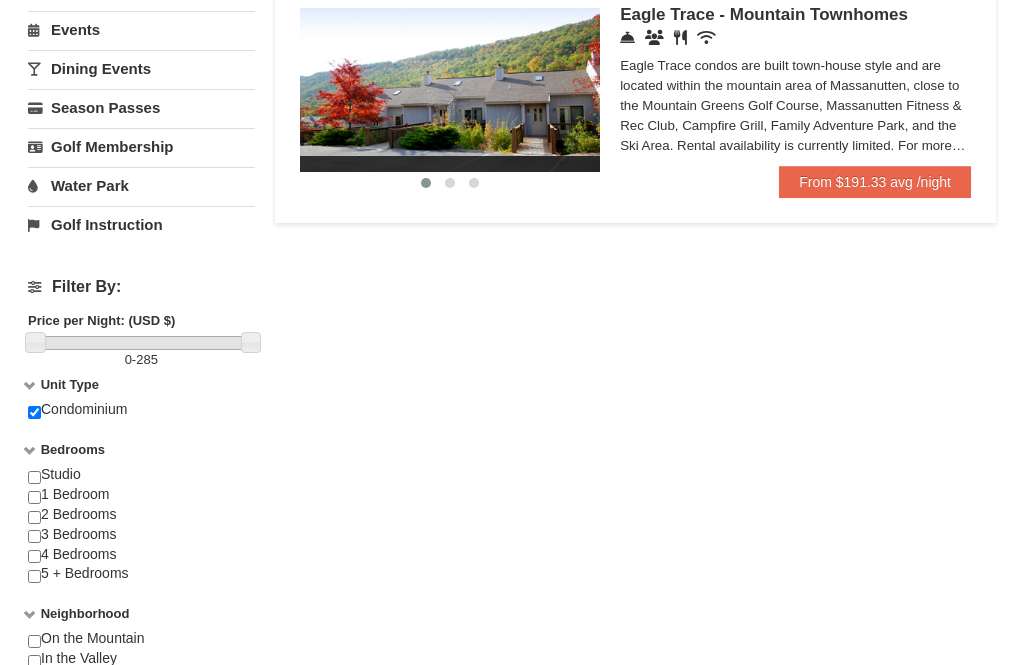 click on "×
Categories
Map
List
Filter
My Itinerary
Questions?  1-540-289-9441
Lodging
Arrival Please format dates MM/DD/YYYY Please format dates MM/DD/YYYY
10/30/2025
Departure Please format dates MM/DD/YYYY Please format dates MM/DD/YYYY
11/02/2025
4 2" at bounding box center [512, 80] 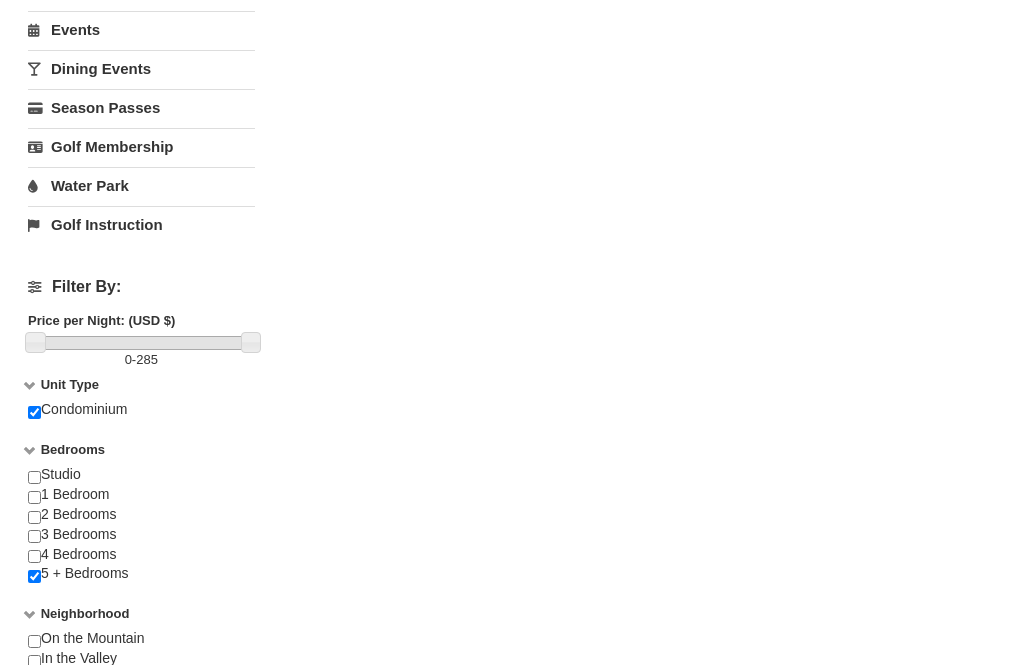 click at bounding box center [34, 556] 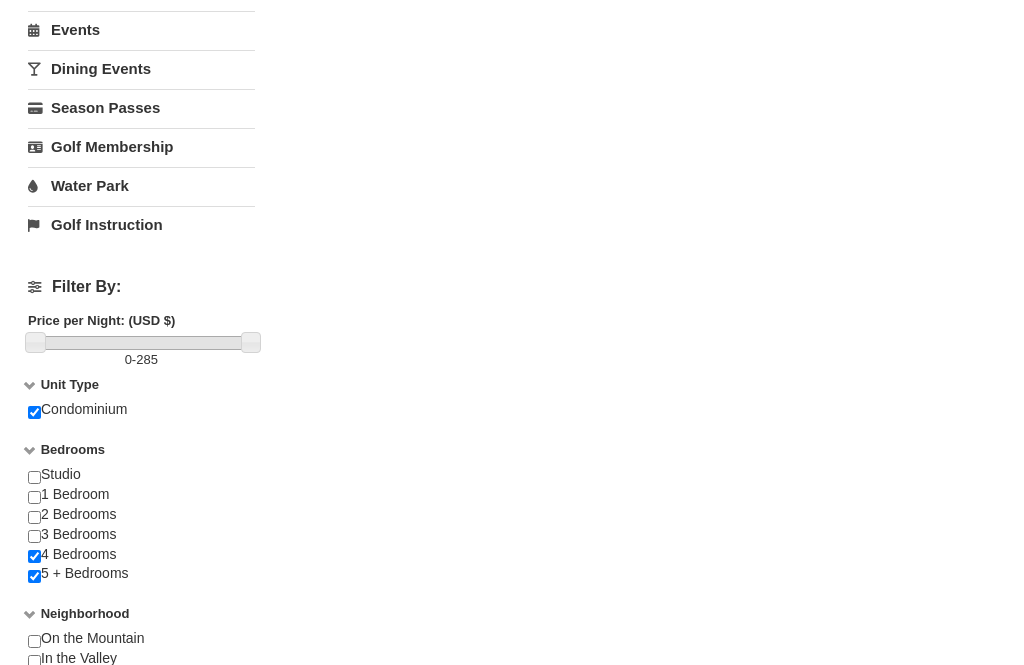 click on "×
Categories
Map
List
Filter
My Itinerary
Questions?  1-540-289-9441
Lodging
Arrival Please format dates MM/DD/YYYY Please format dates MM/DD/YYYY
10/30/2025
Departure Please format dates MM/DD/YYYY Please format dates MM/DD/YYYY
11/02/2025
4 2" at bounding box center [512, 80] 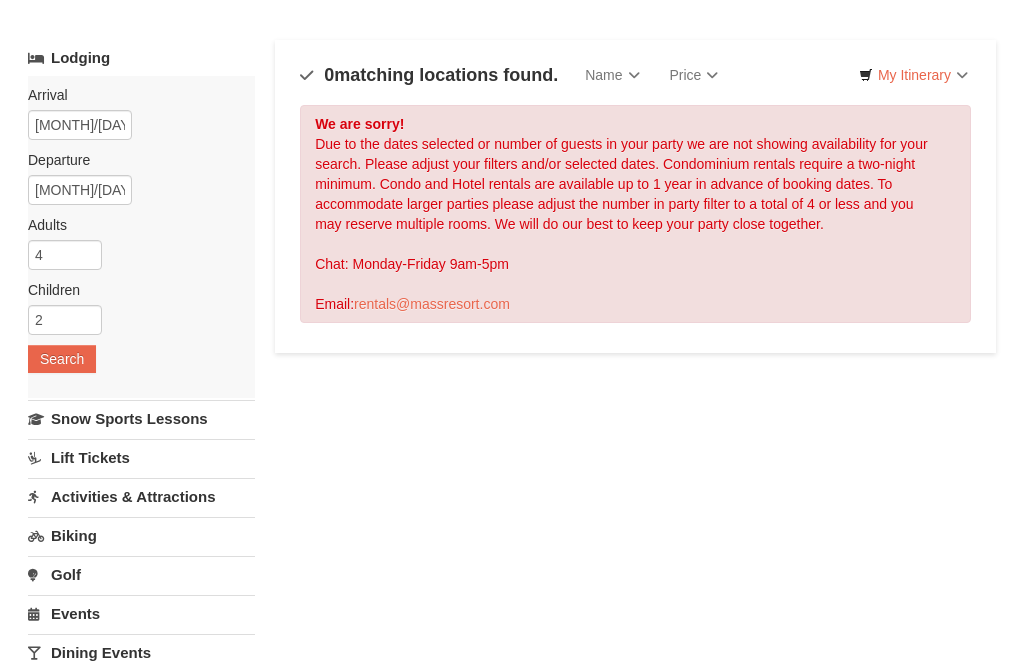 scroll, scrollTop: 89, scrollLeft: 0, axis: vertical 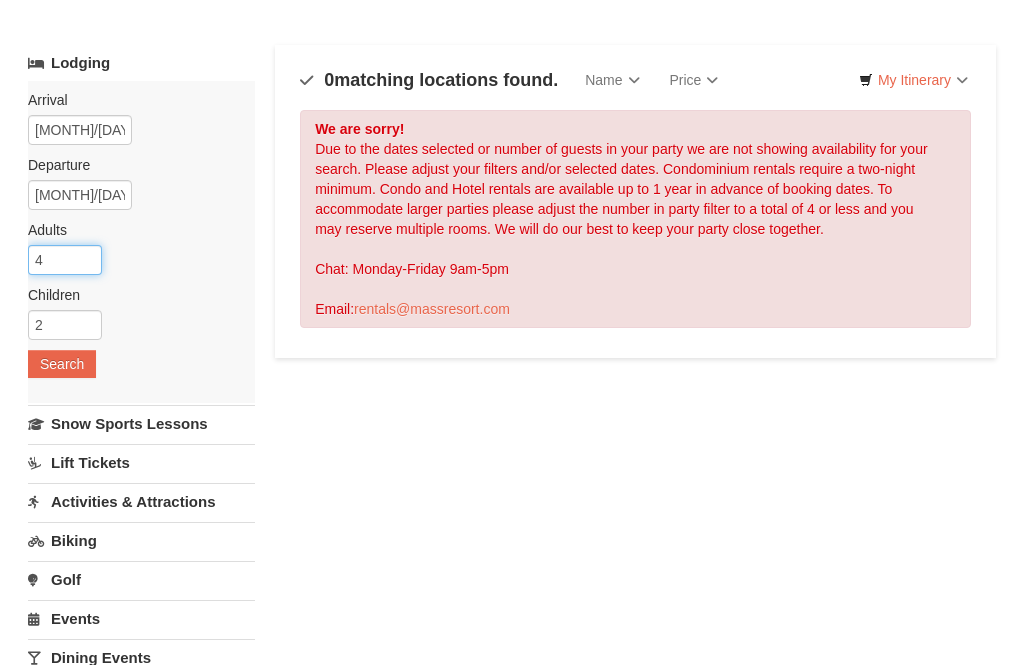 click on "4" at bounding box center [65, 261] 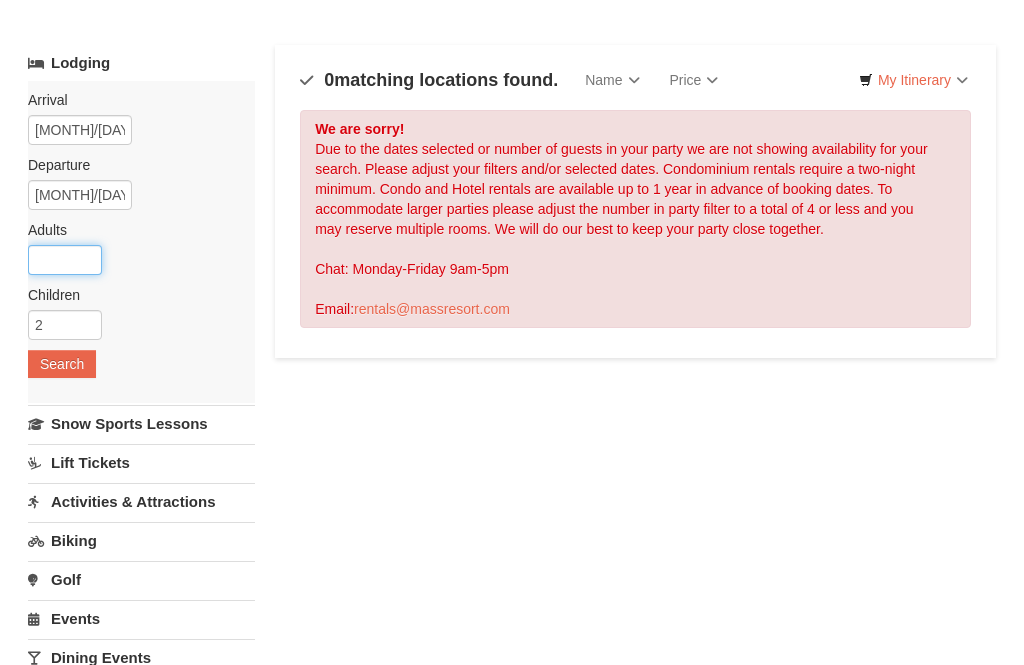 scroll, scrollTop: 90, scrollLeft: 0, axis: vertical 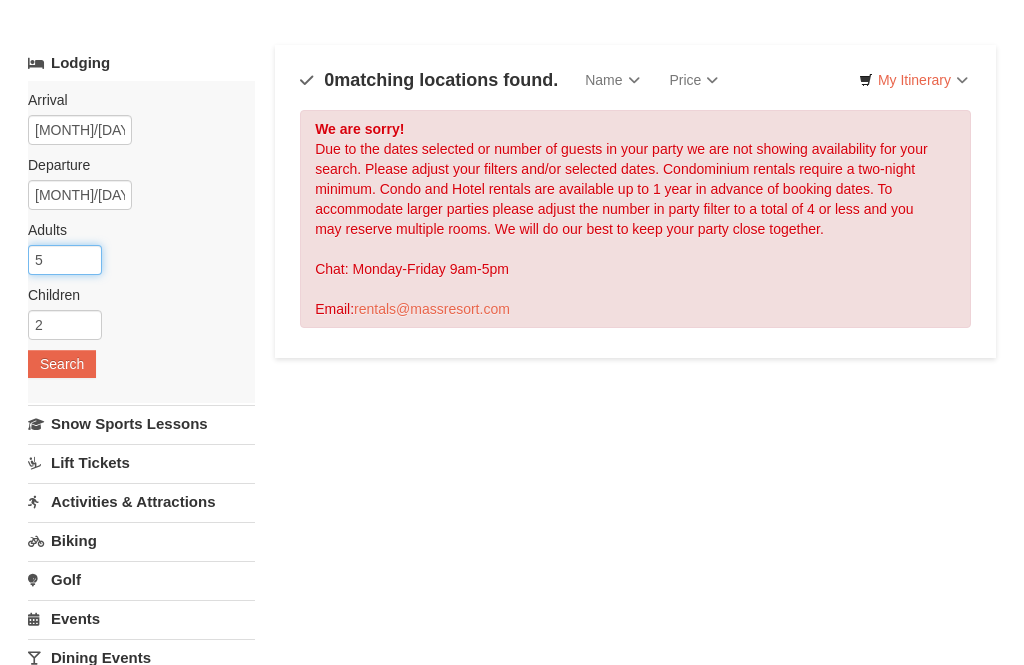 type on "5" 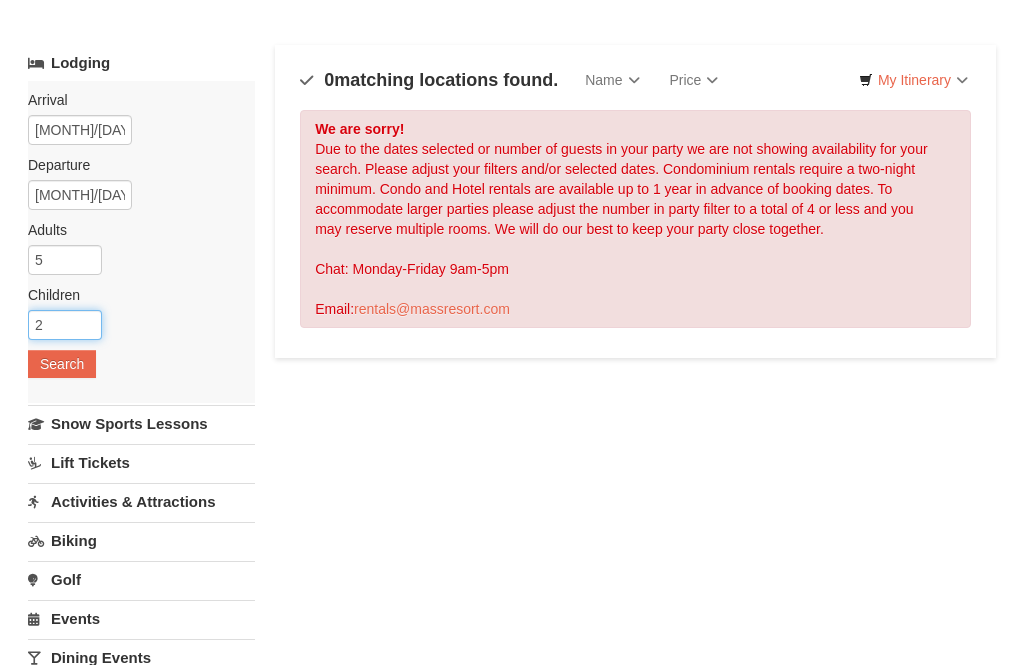 click on "2" at bounding box center (65, 325) 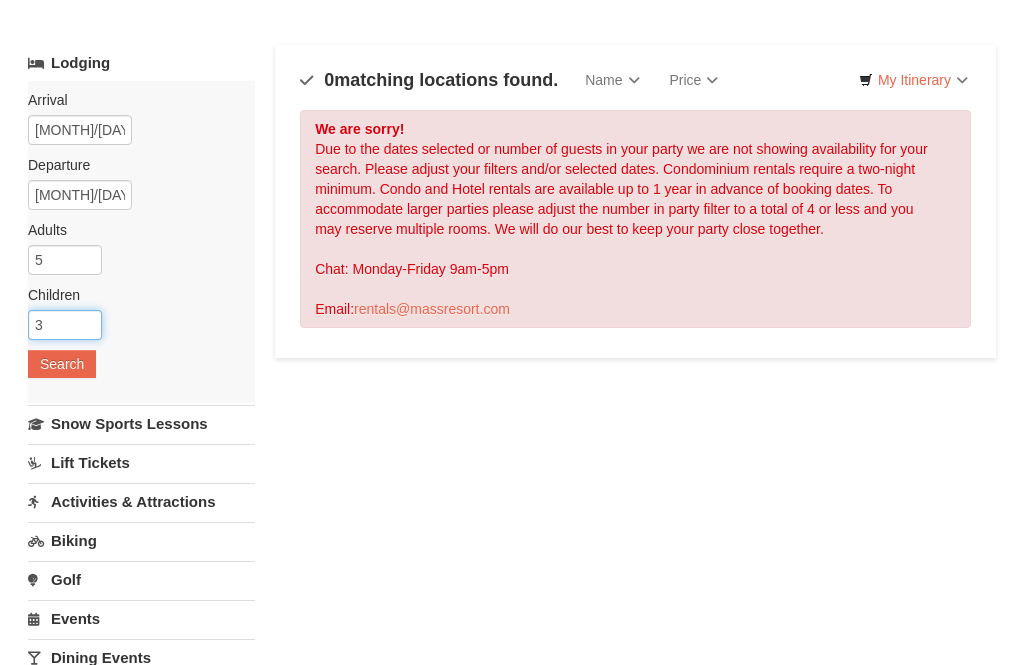 type on "3" 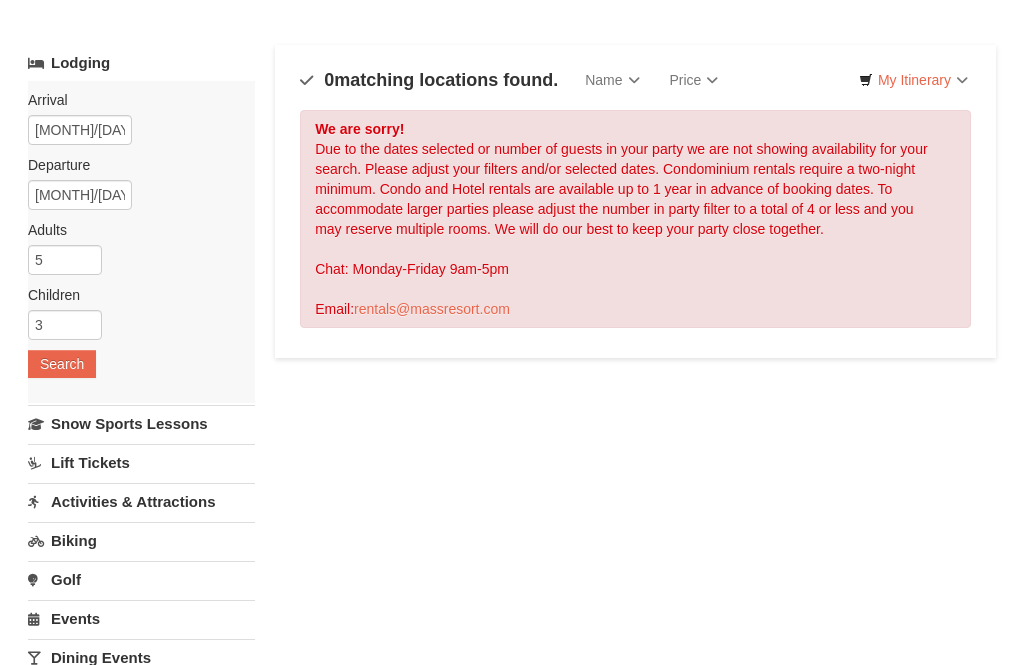 click on "Search" at bounding box center (62, 364) 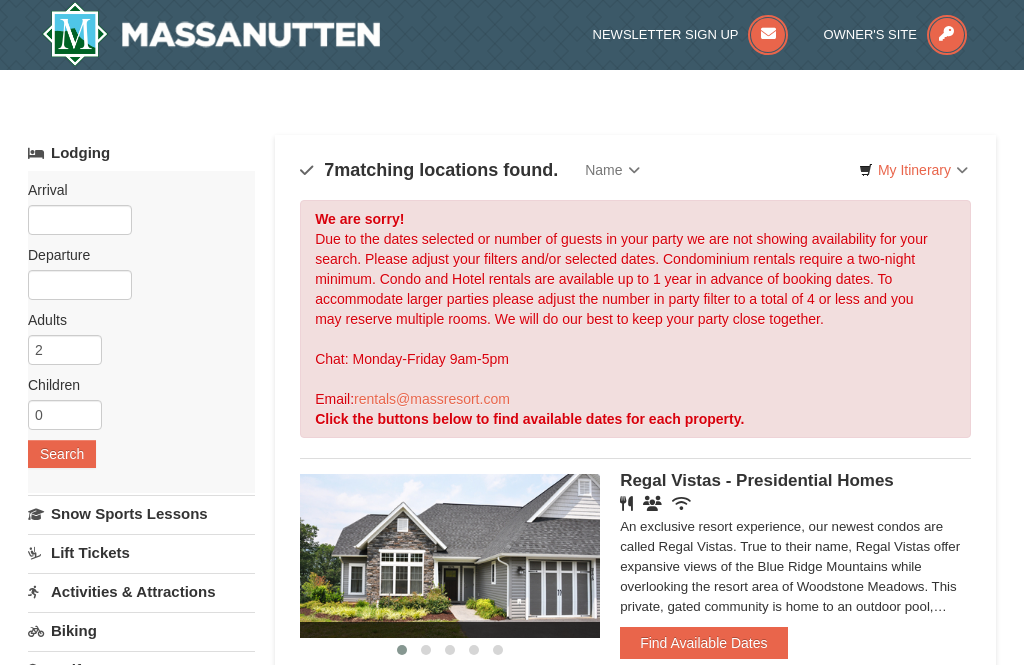scroll, scrollTop: 0, scrollLeft: 0, axis: both 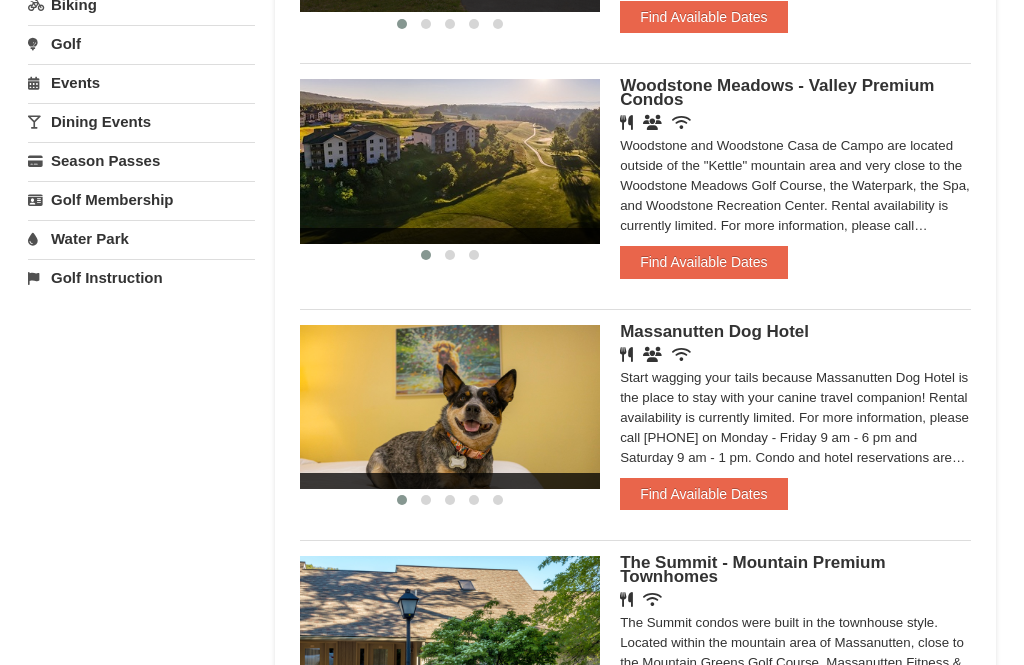 click on "Find Available Dates" at bounding box center [703, 262] 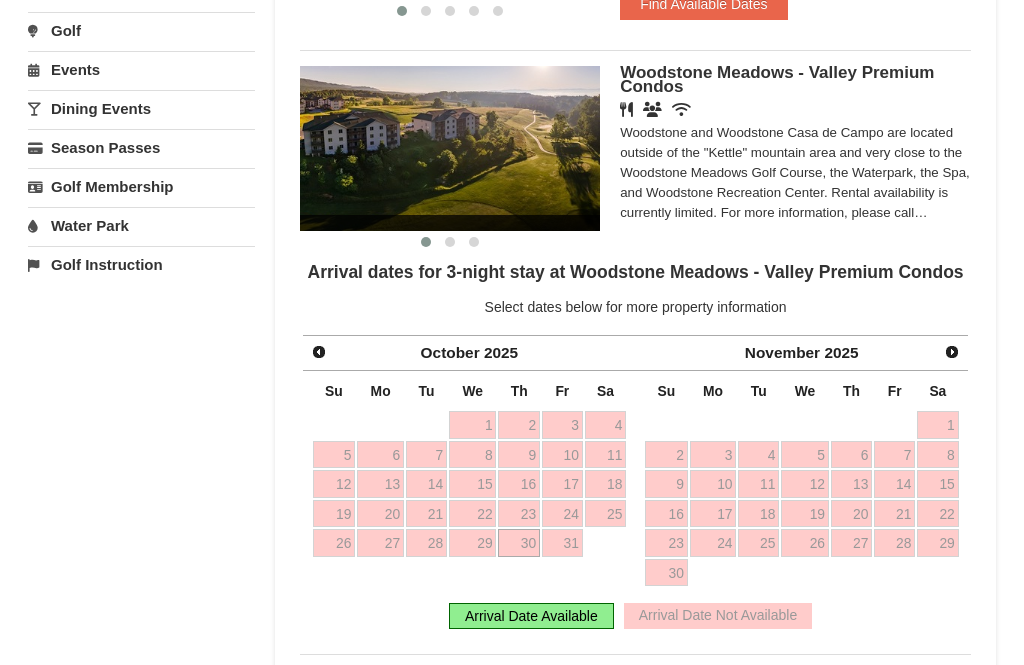 scroll, scrollTop: 631, scrollLeft: 0, axis: vertical 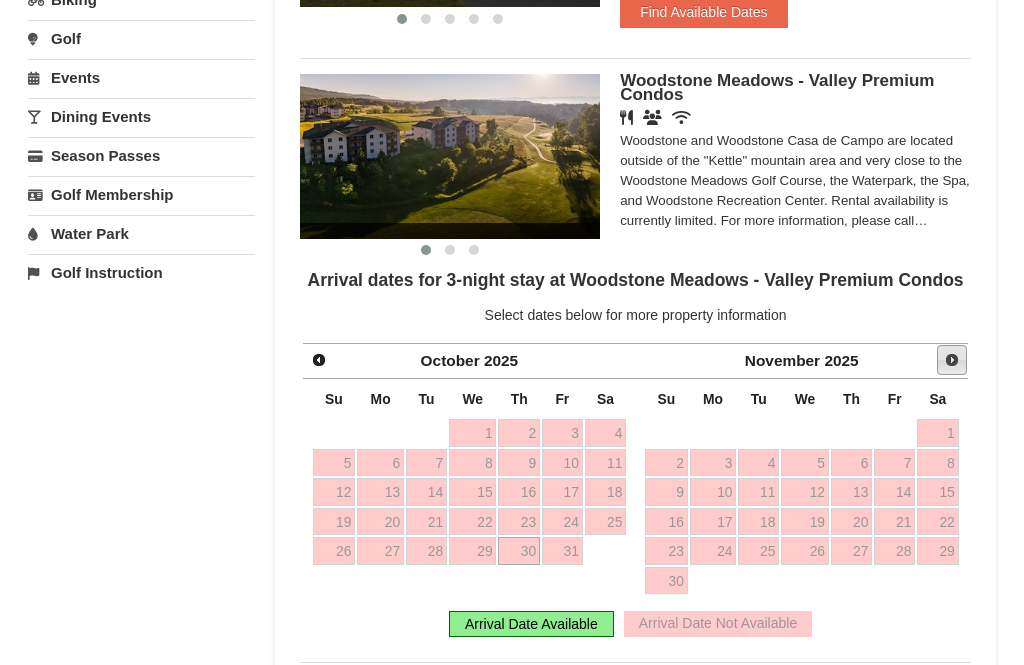 click on "Next" at bounding box center (952, 360) 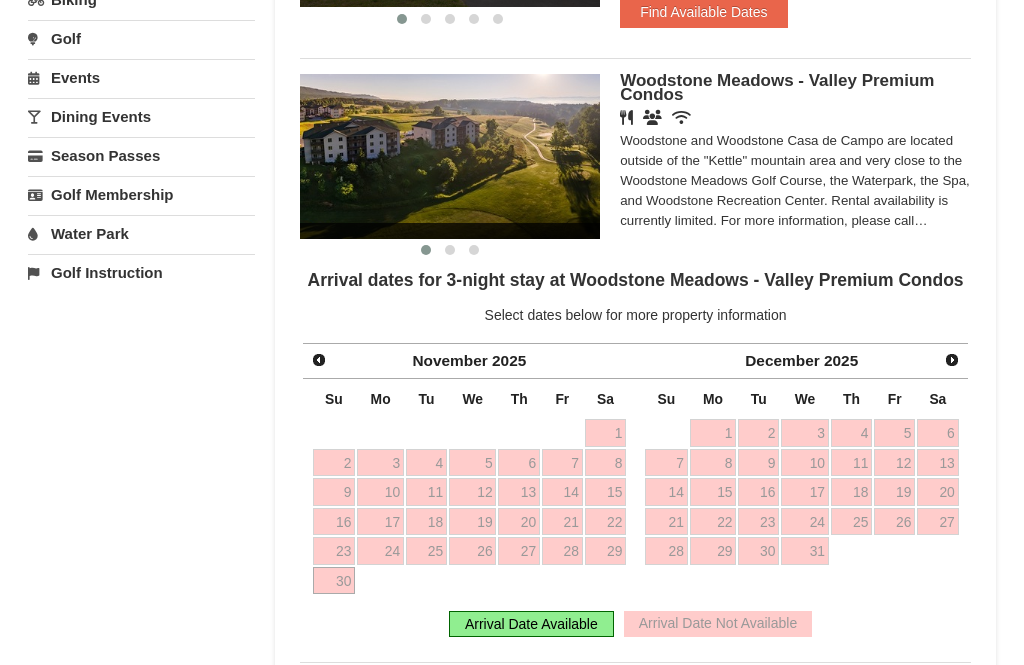 click on "Arrival Date Available" at bounding box center (531, 624) 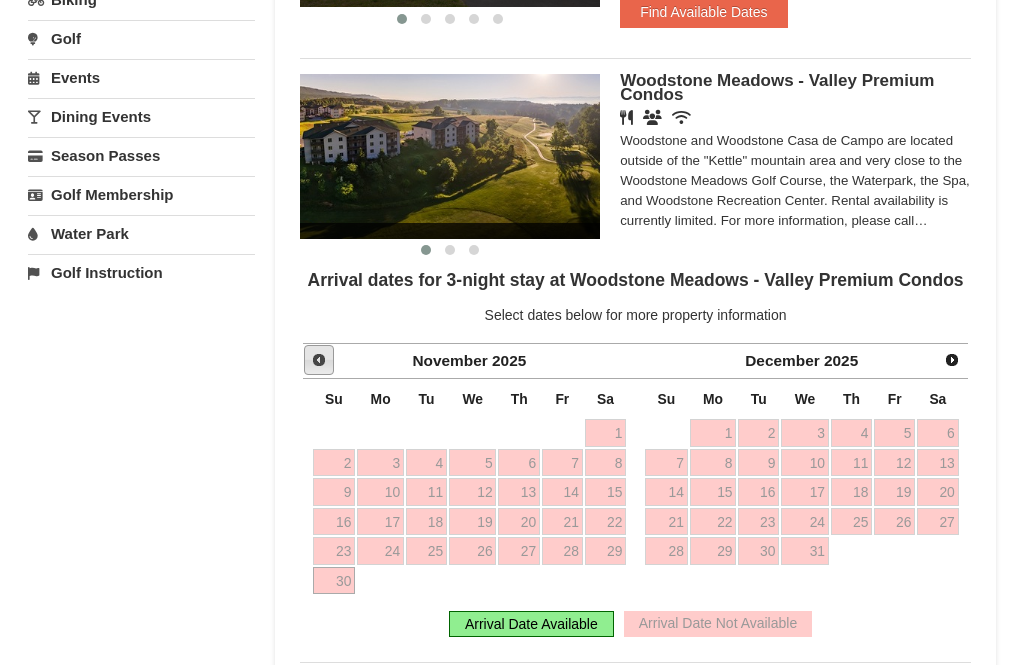 click on "Prev" at bounding box center [319, 360] 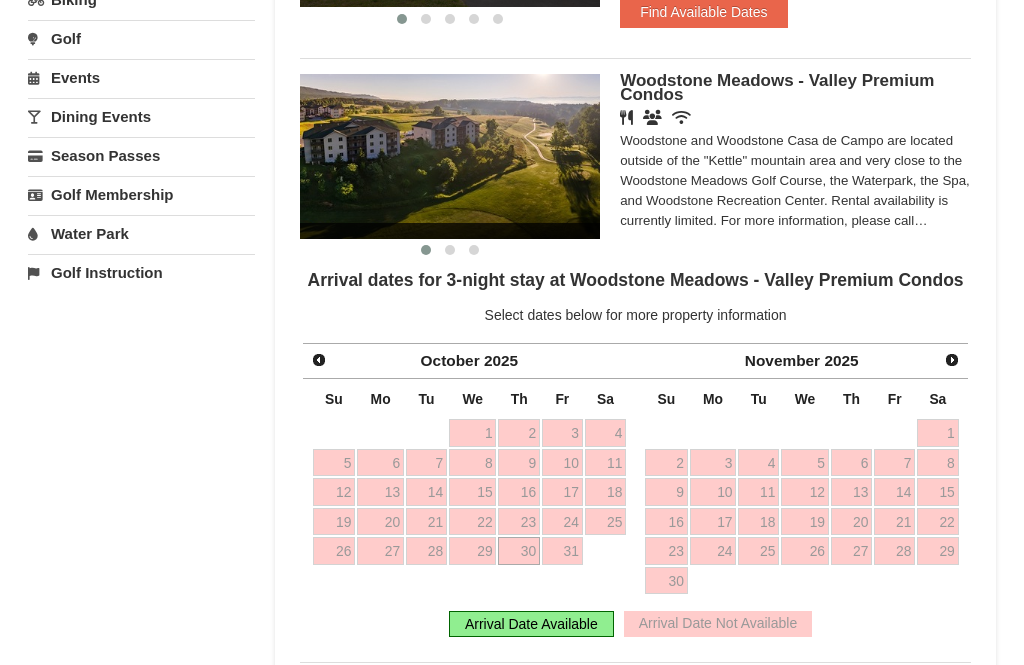 click on "Prev" at bounding box center (319, 360) 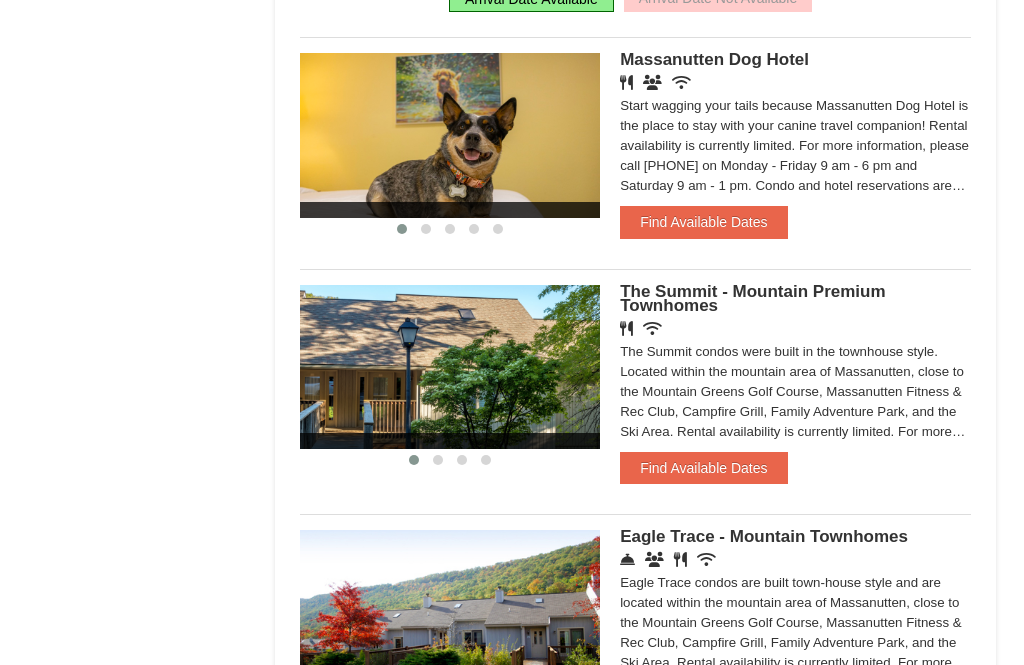 scroll, scrollTop: 1236, scrollLeft: 0, axis: vertical 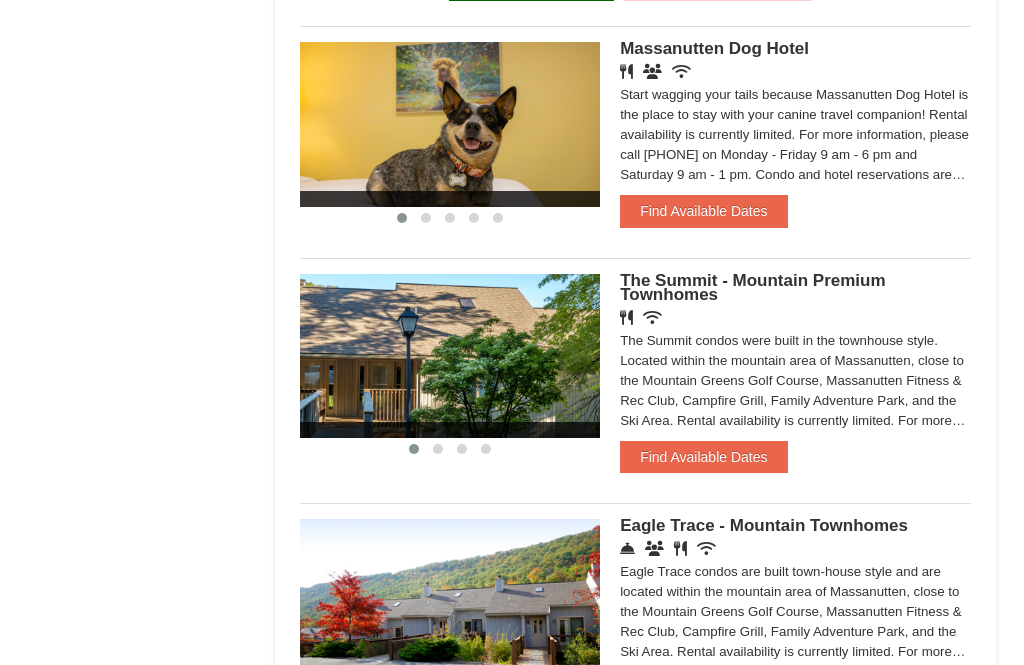 click on "Find Available Dates" at bounding box center (703, 458) 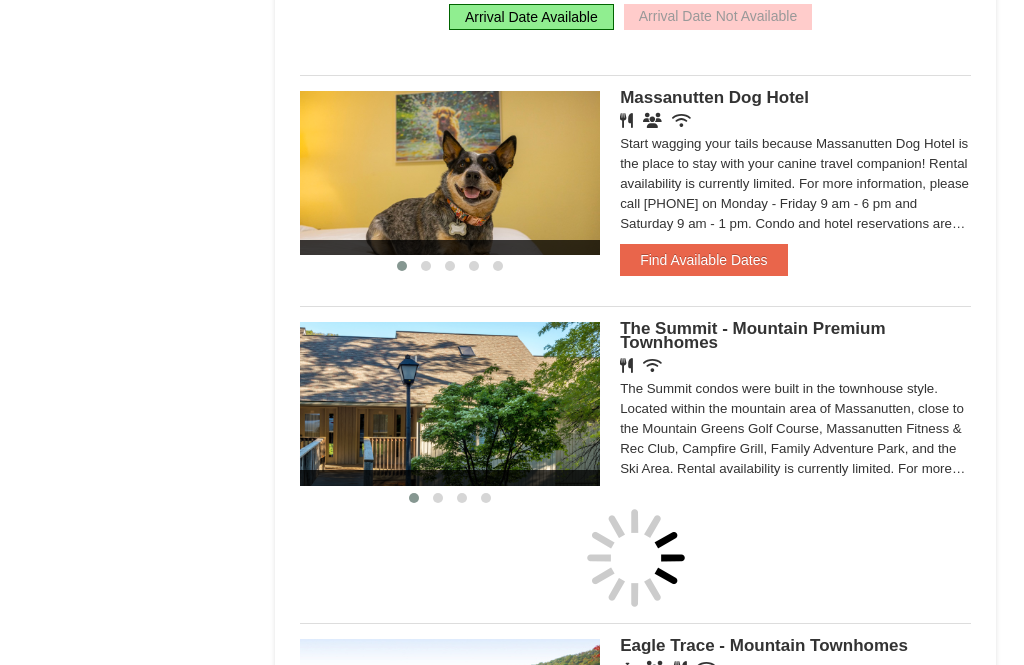 scroll, scrollTop: 1237, scrollLeft: 0, axis: vertical 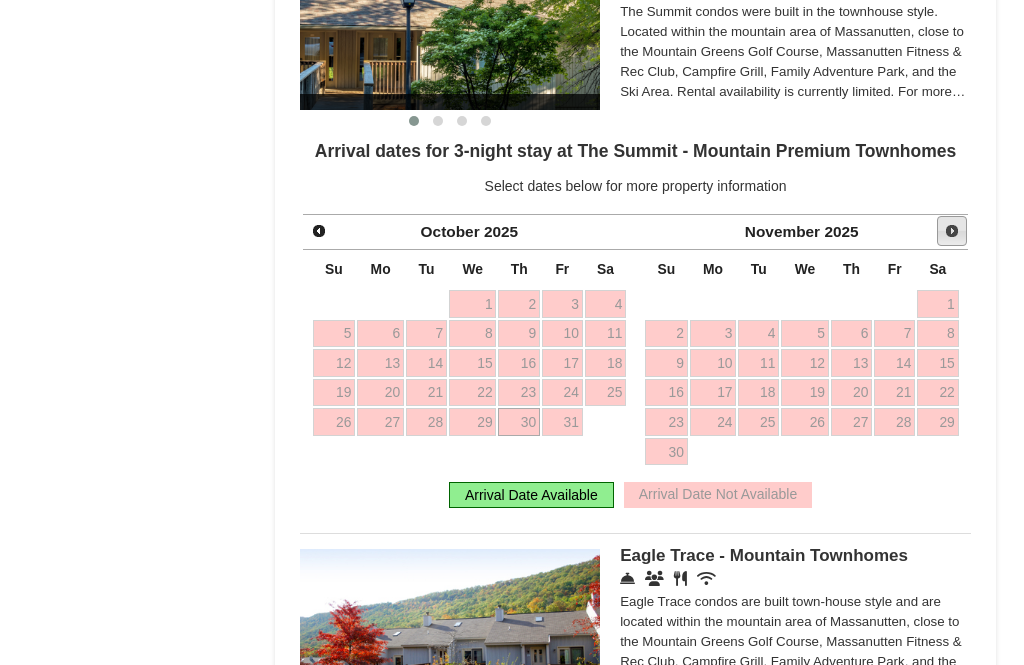 click on "Next" at bounding box center [952, 231] 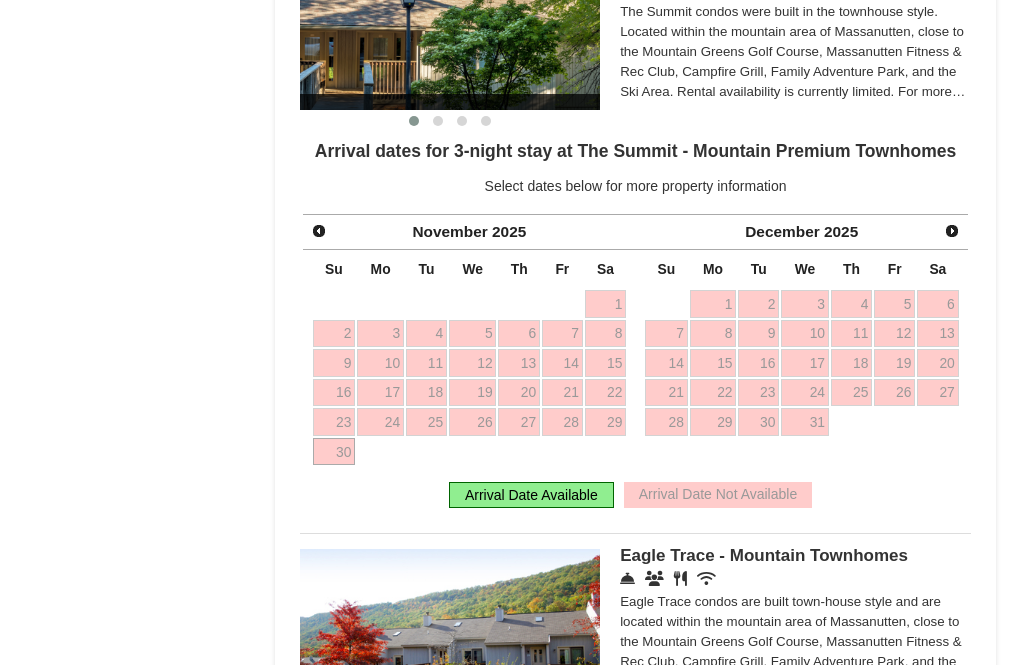 click on "Next" at bounding box center [952, 231] 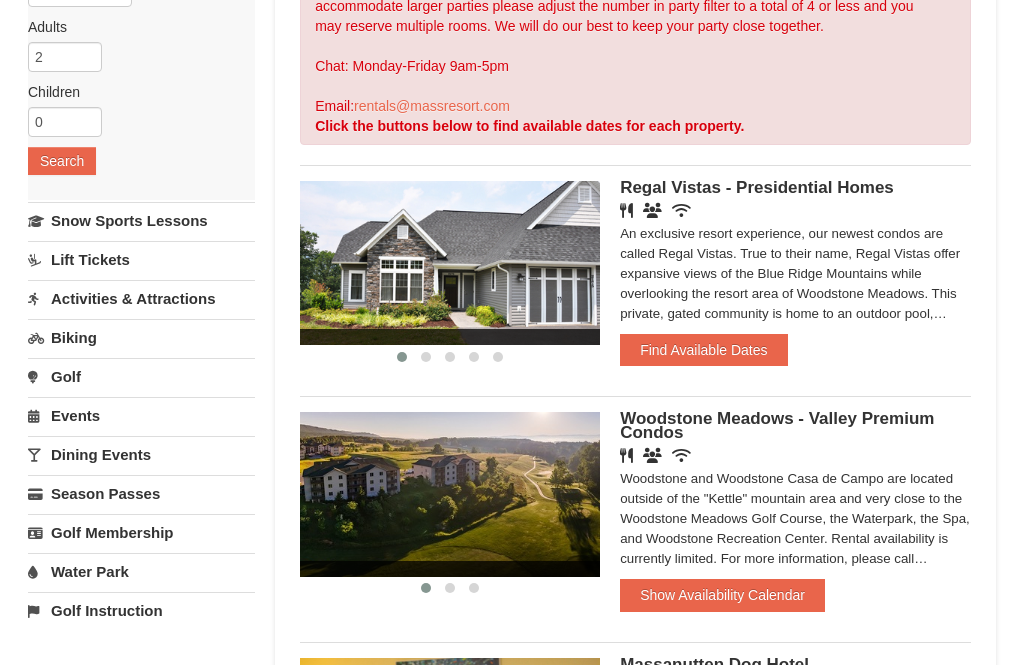 scroll, scrollTop: 0, scrollLeft: 0, axis: both 